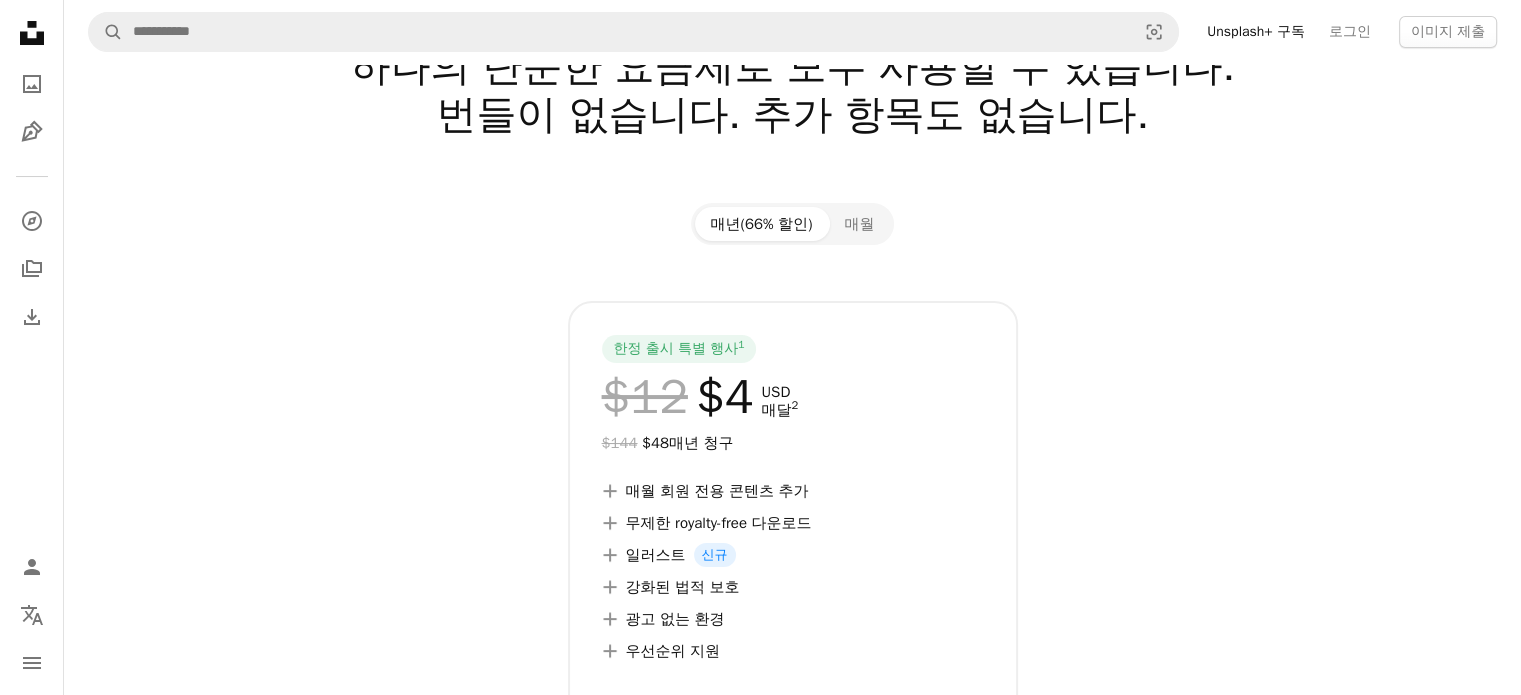 scroll, scrollTop: 0, scrollLeft: 0, axis: both 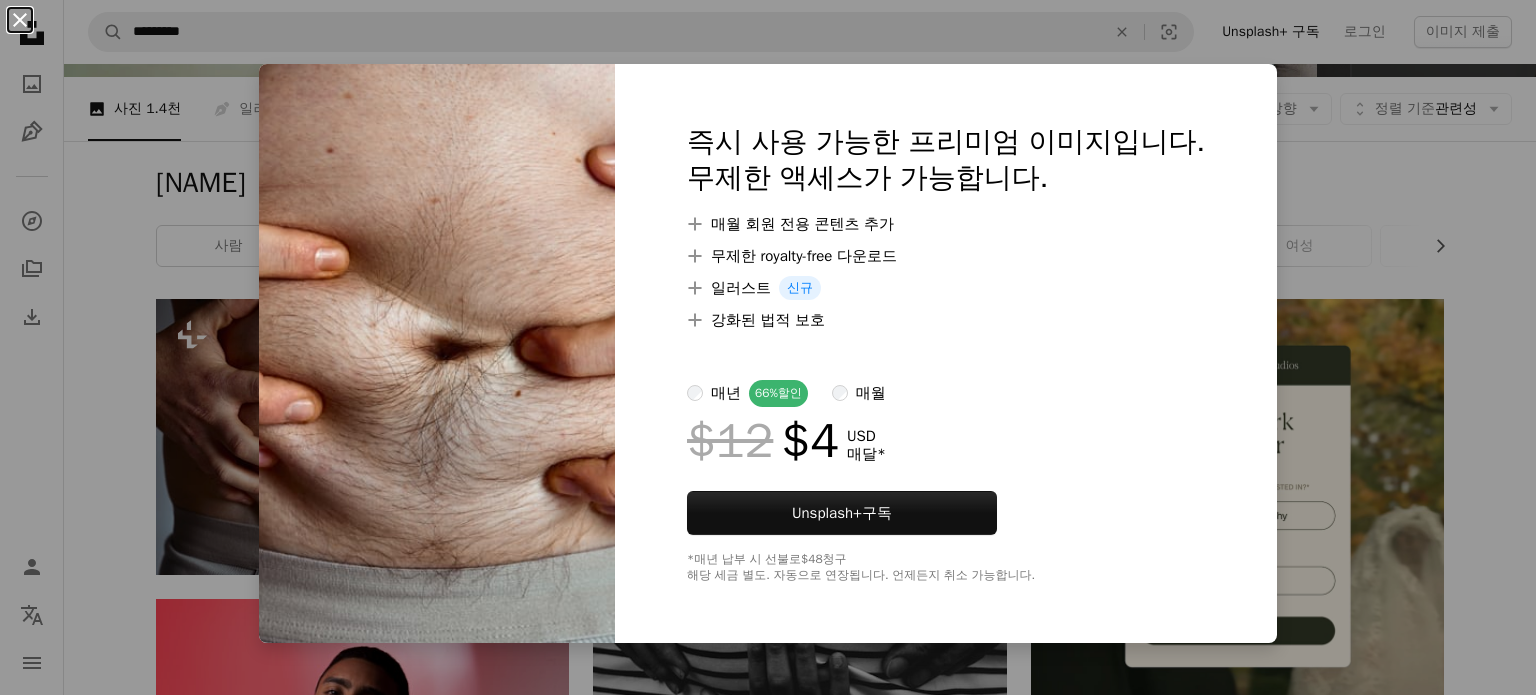 click on "An X shape" at bounding box center [20, 20] 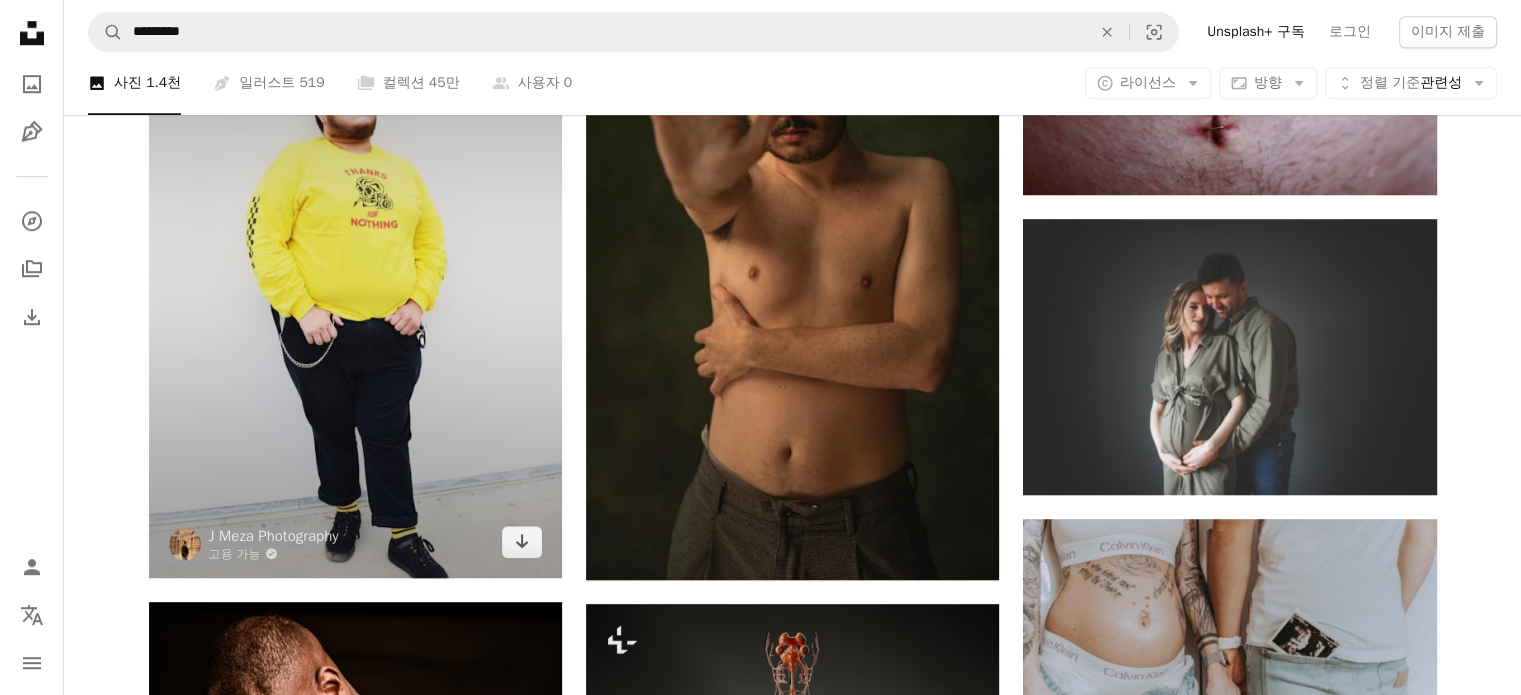 scroll, scrollTop: 1600, scrollLeft: 0, axis: vertical 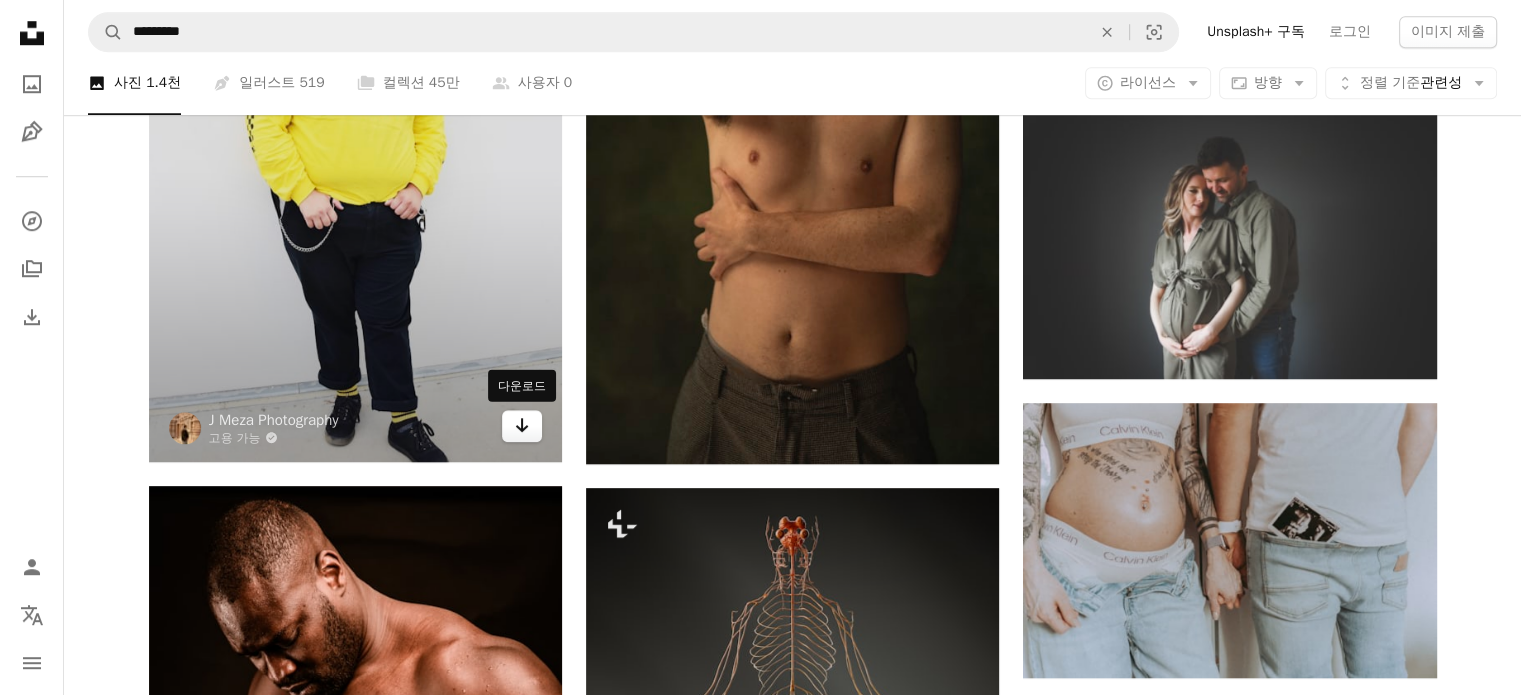 click on "Arrow pointing down" 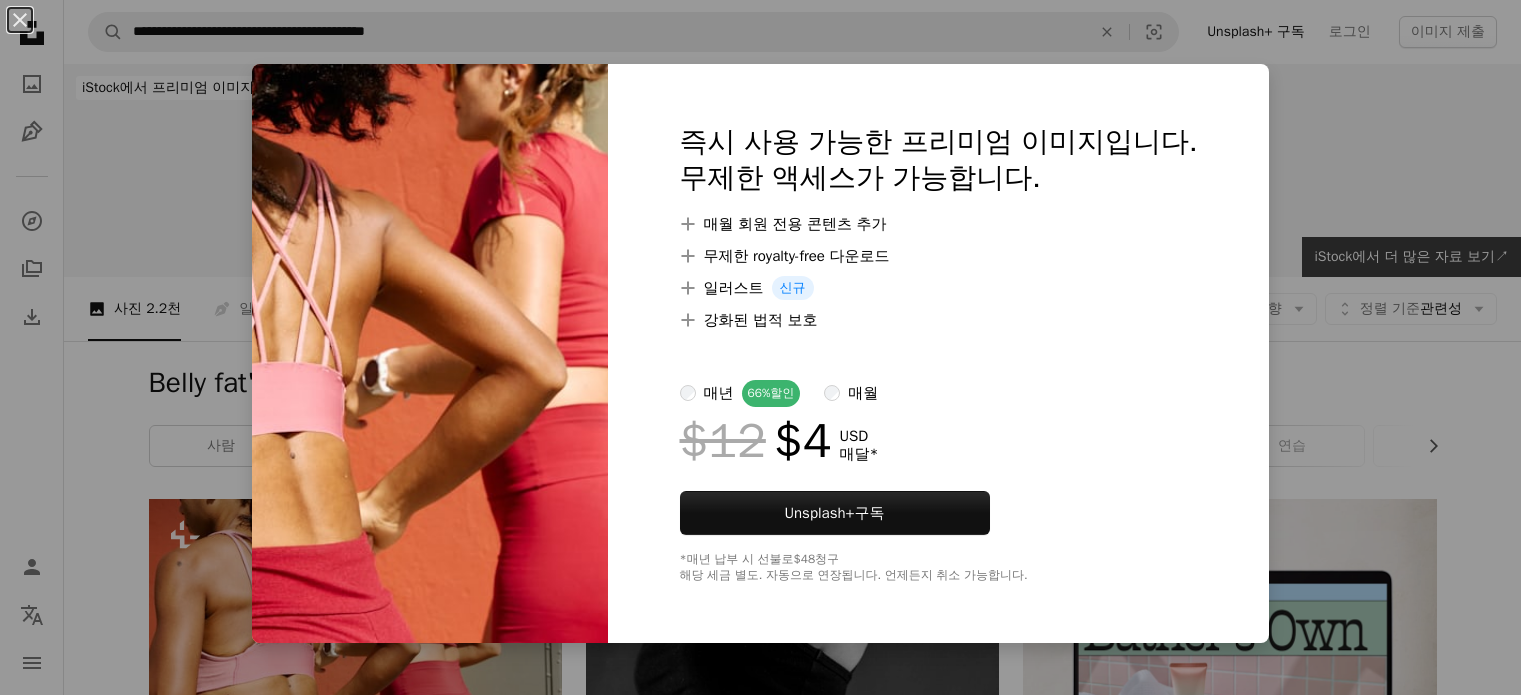 scroll, scrollTop: 400, scrollLeft: 0, axis: vertical 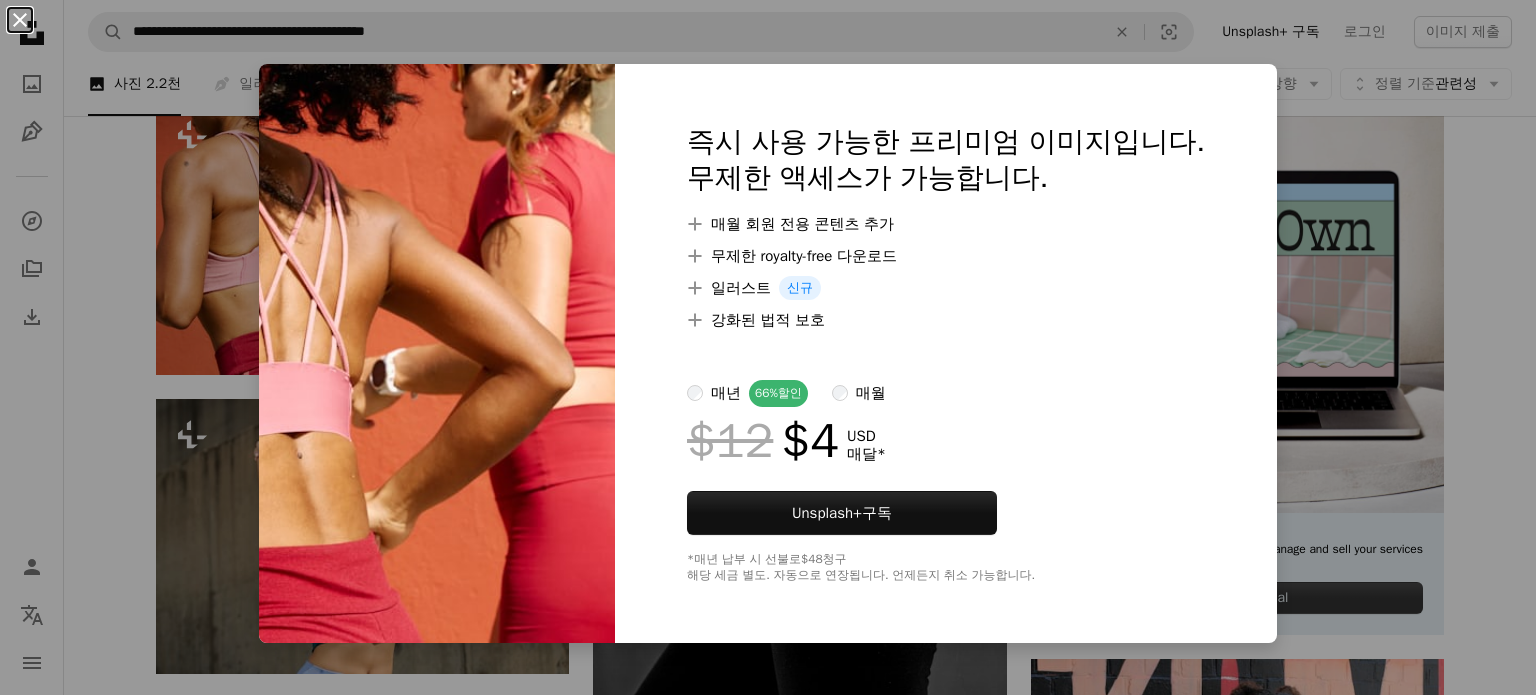 click on "An X shape" at bounding box center [20, 20] 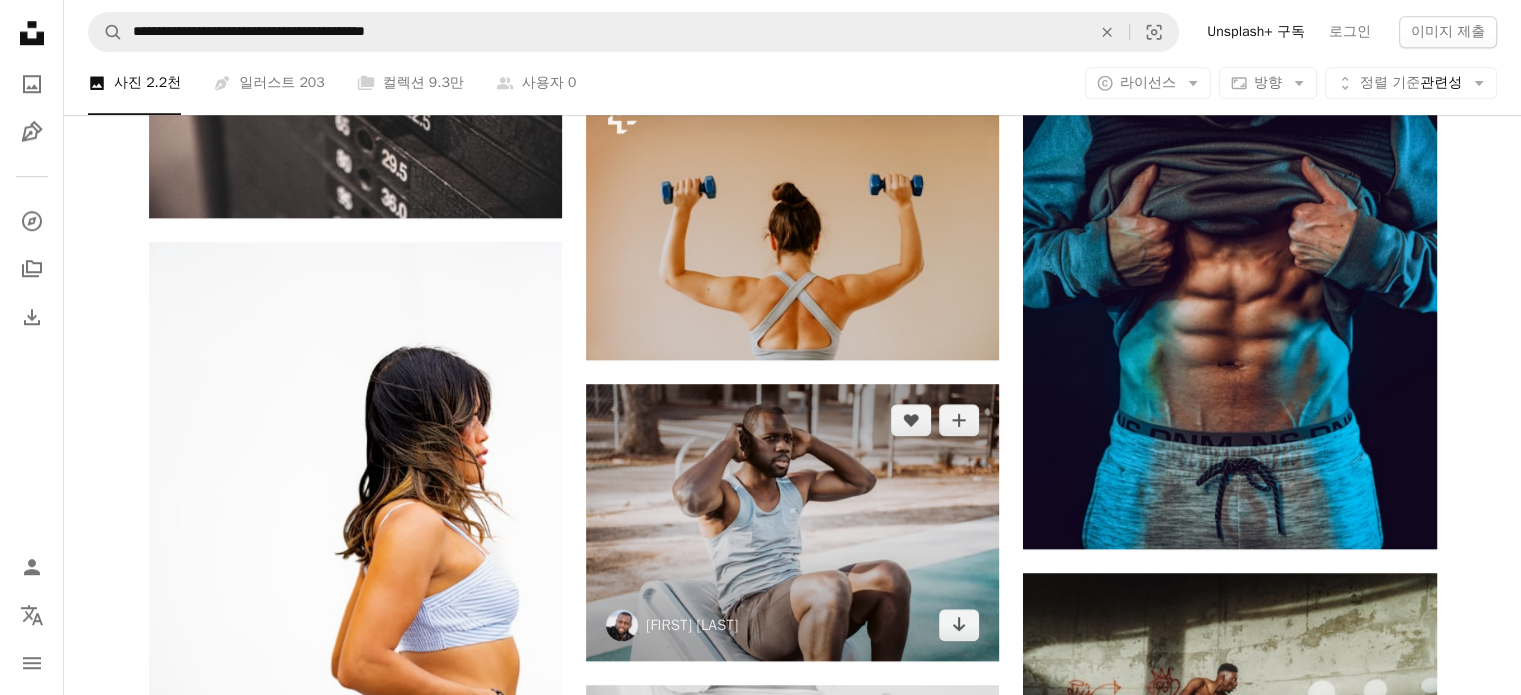 scroll, scrollTop: 1700, scrollLeft: 0, axis: vertical 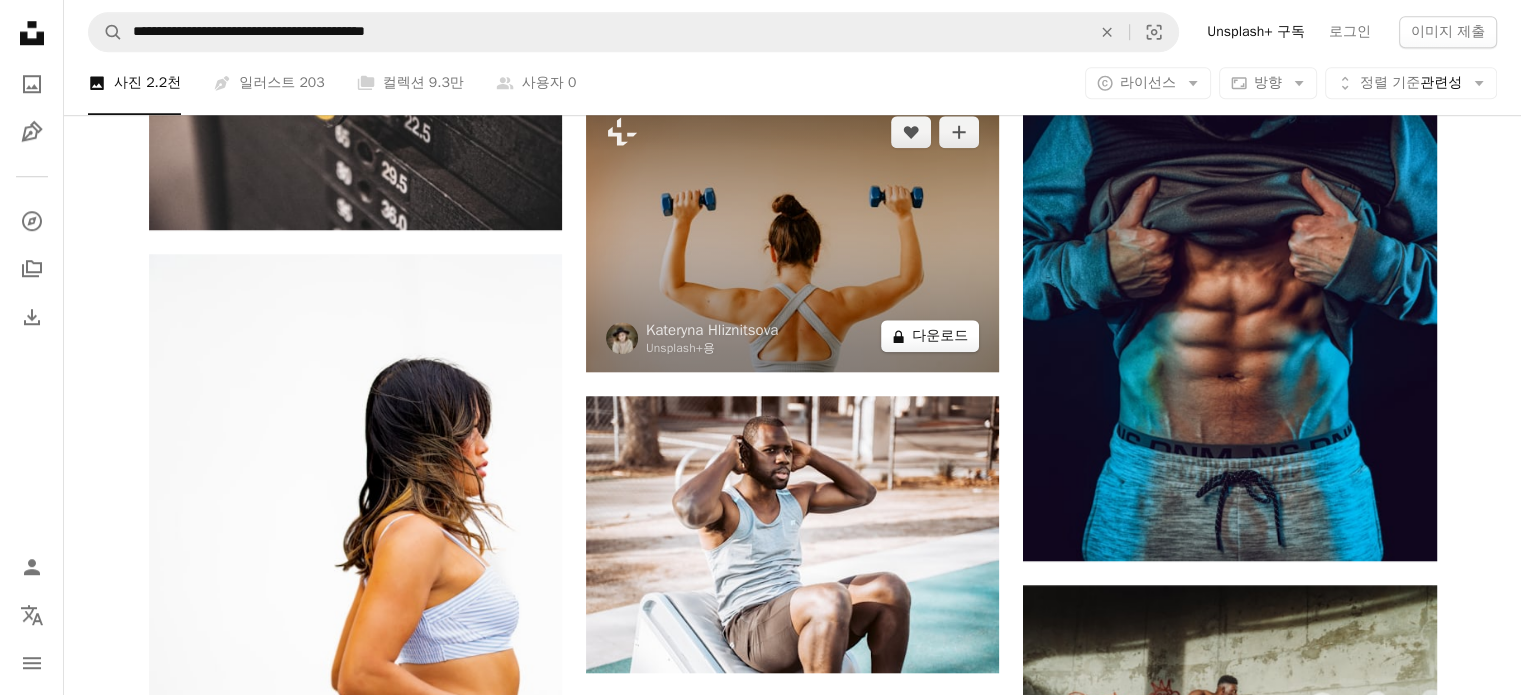 click on "A lock   다운로드" at bounding box center [930, 336] 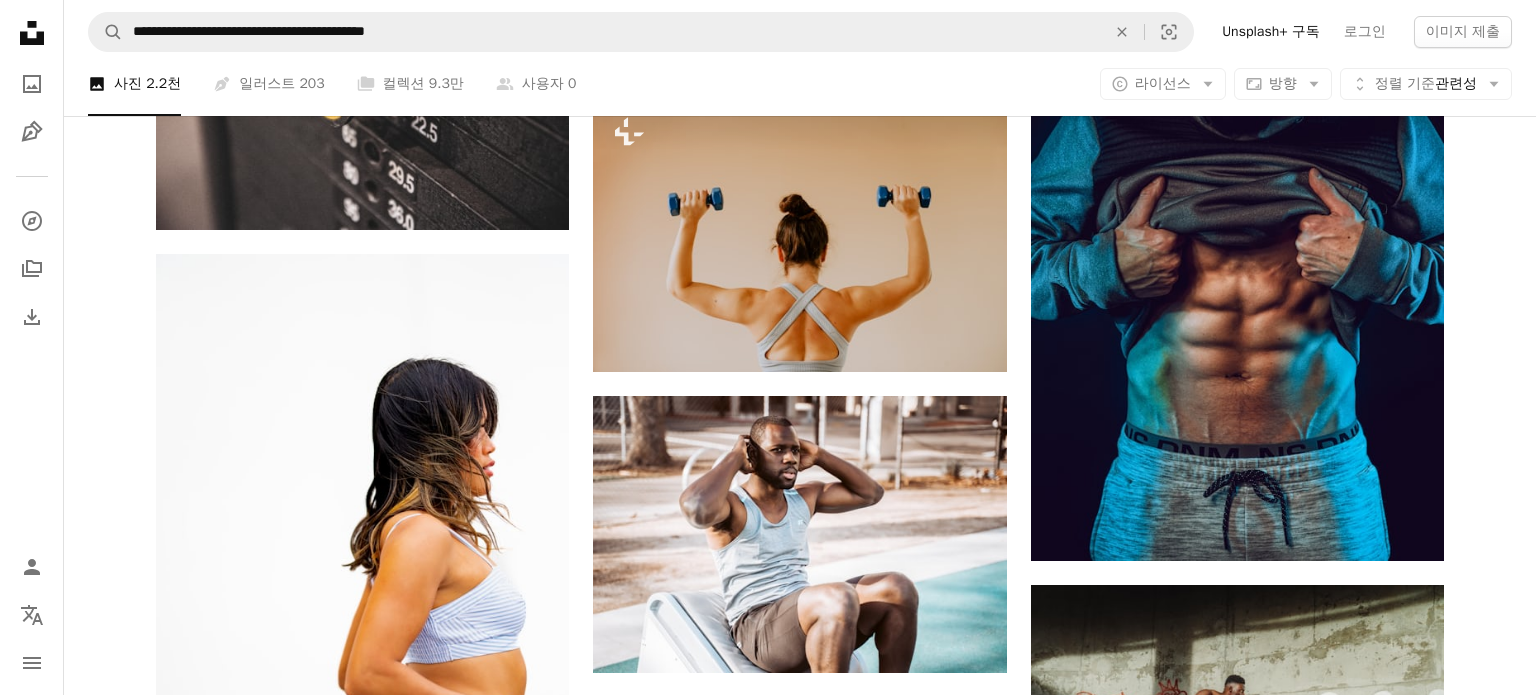 click on "An X shape" at bounding box center [20, 20] 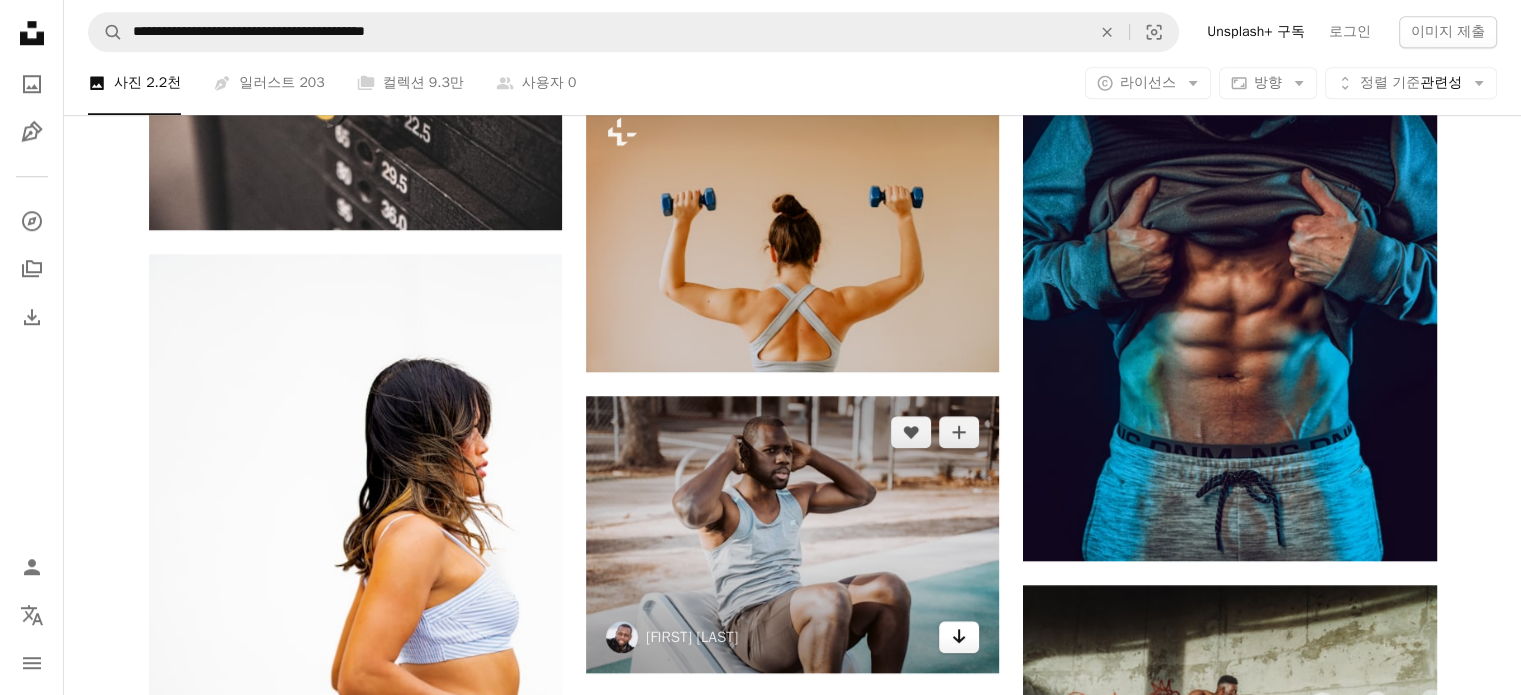 click on "Arrow pointing down" 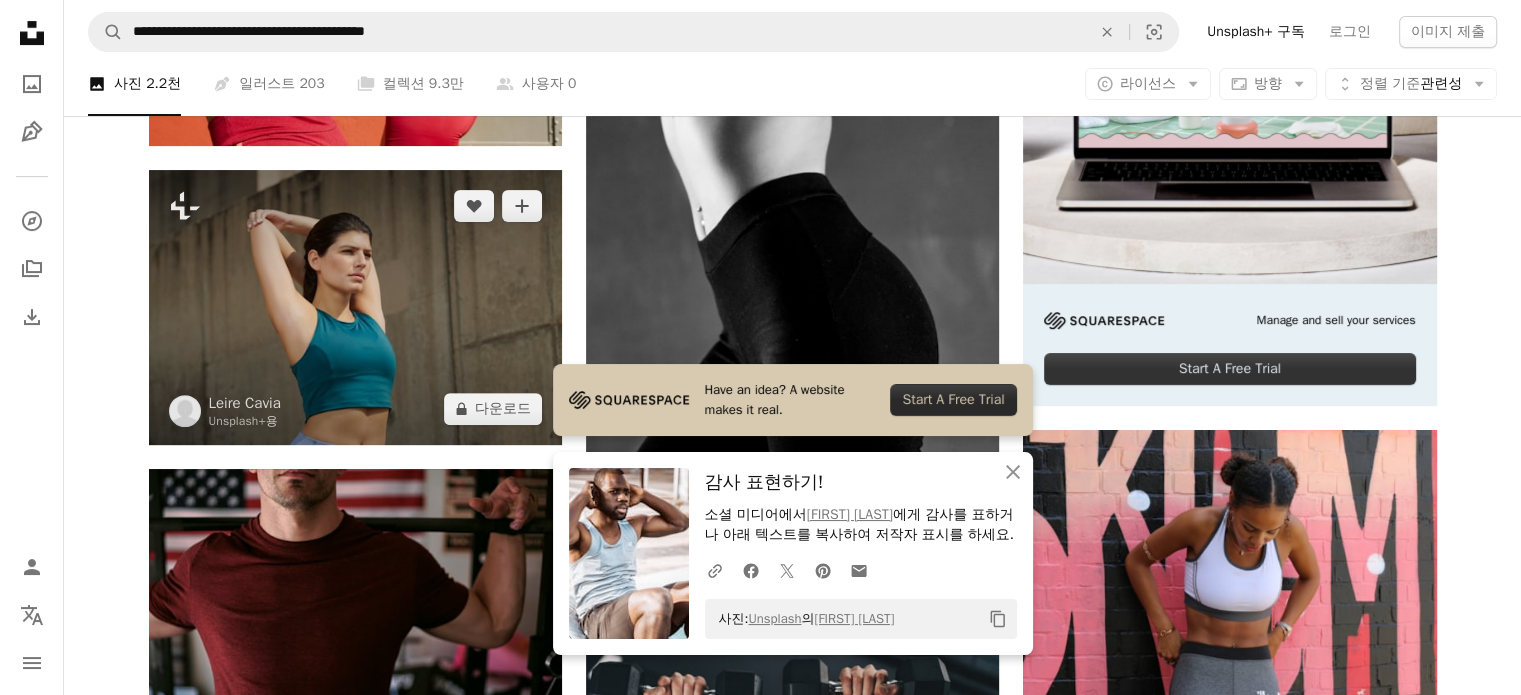 scroll, scrollTop: 600, scrollLeft: 0, axis: vertical 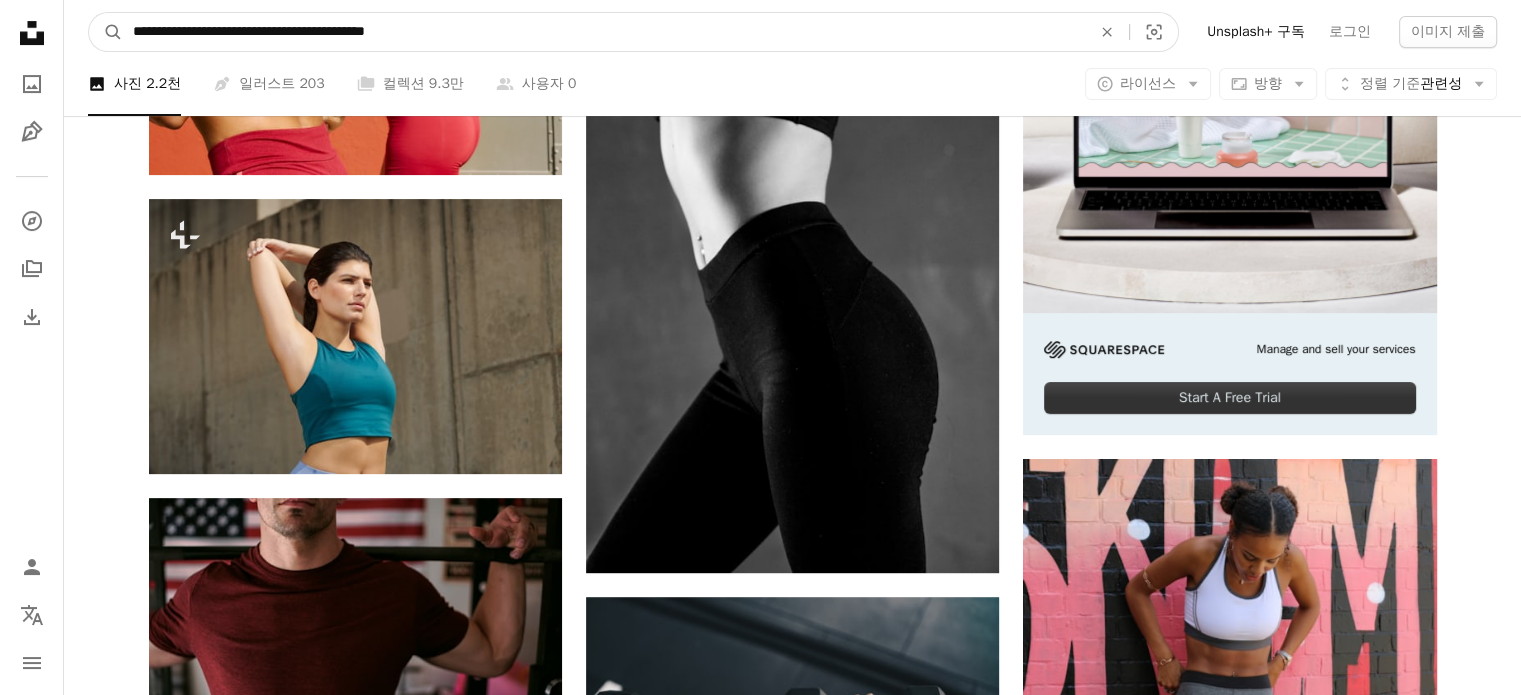 click on "**********" at bounding box center (604, 32) 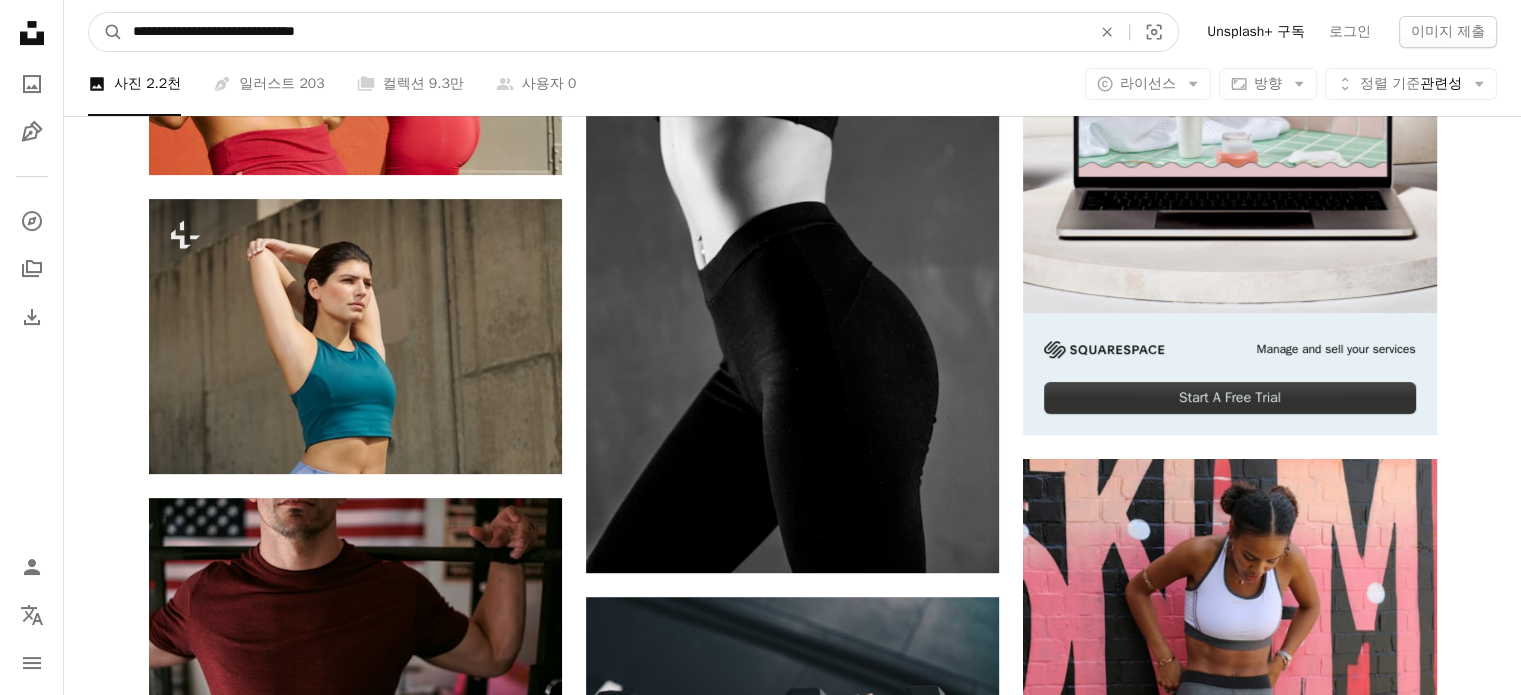 drag, startPoint x: 258, startPoint y: 29, endPoint x: 383, endPoint y: 31, distance: 125.016 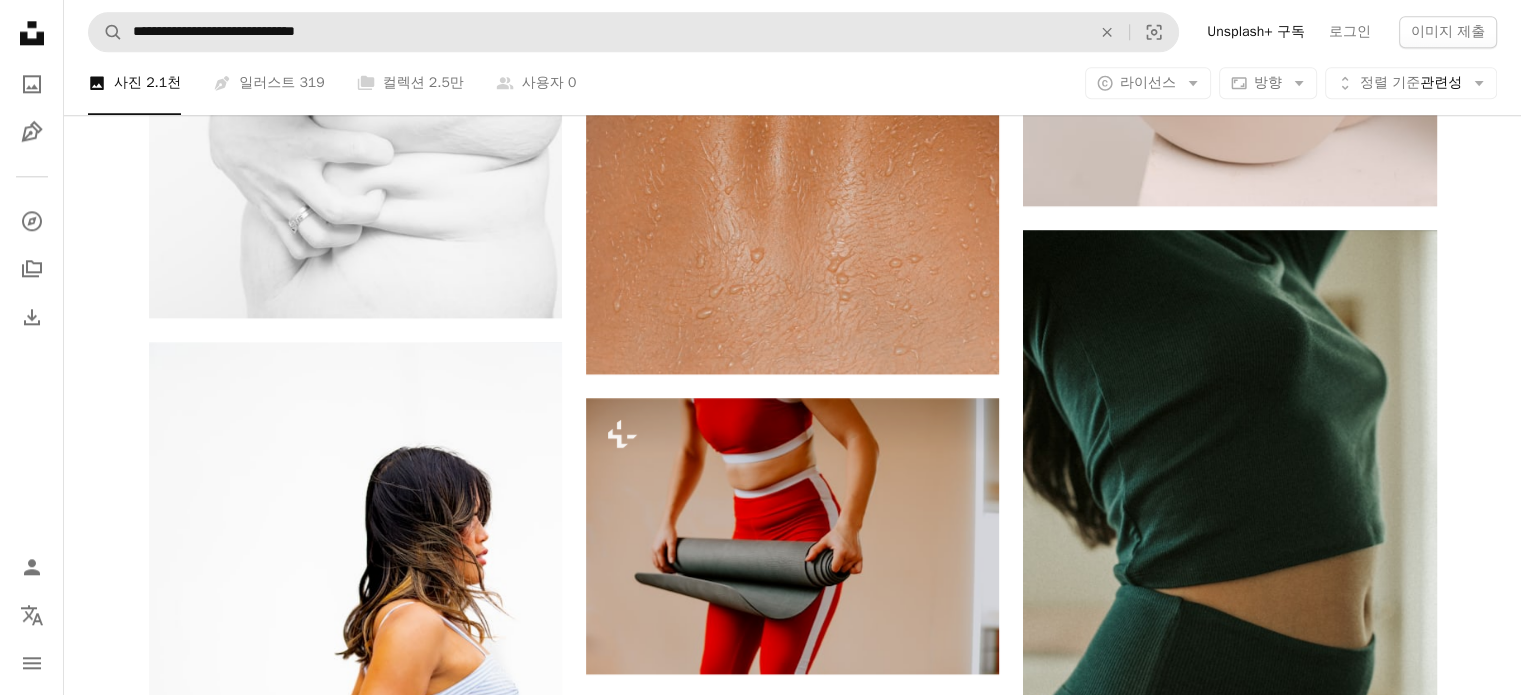 scroll, scrollTop: 2100, scrollLeft: 0, axis: vertical 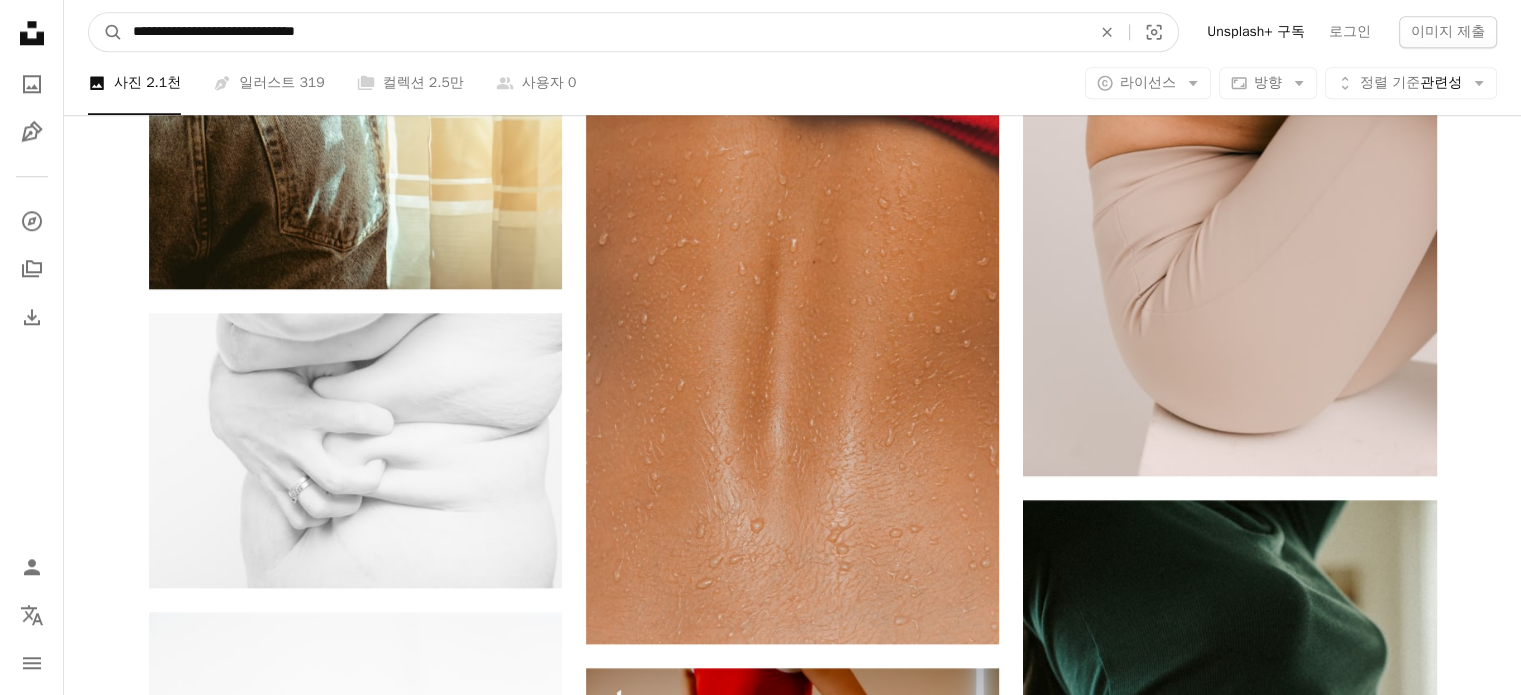 drag, startPoint x: 188, startPoint y: 39, endPoint x: 368, endPoint y: 47, distance: 180.17769 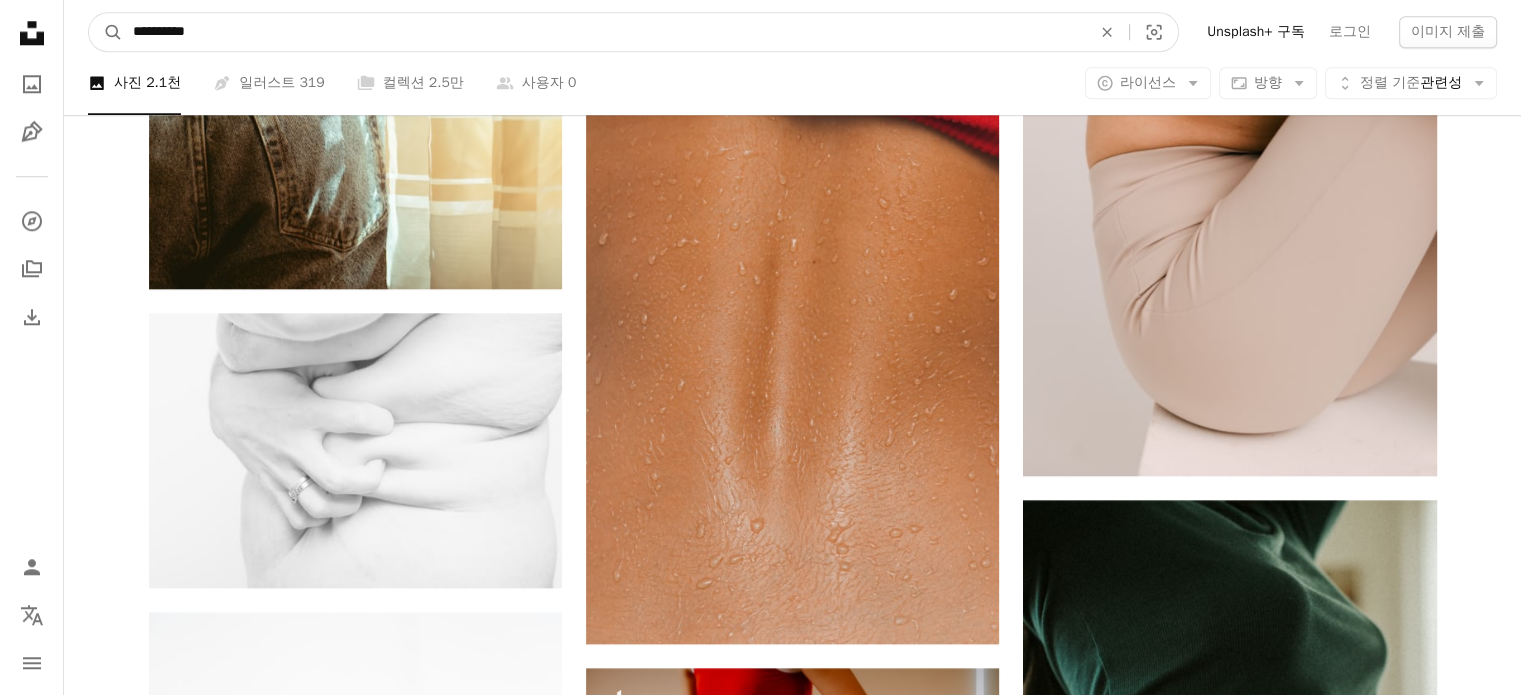 click on "A magnifying glass" at bounding box center [106, 32] 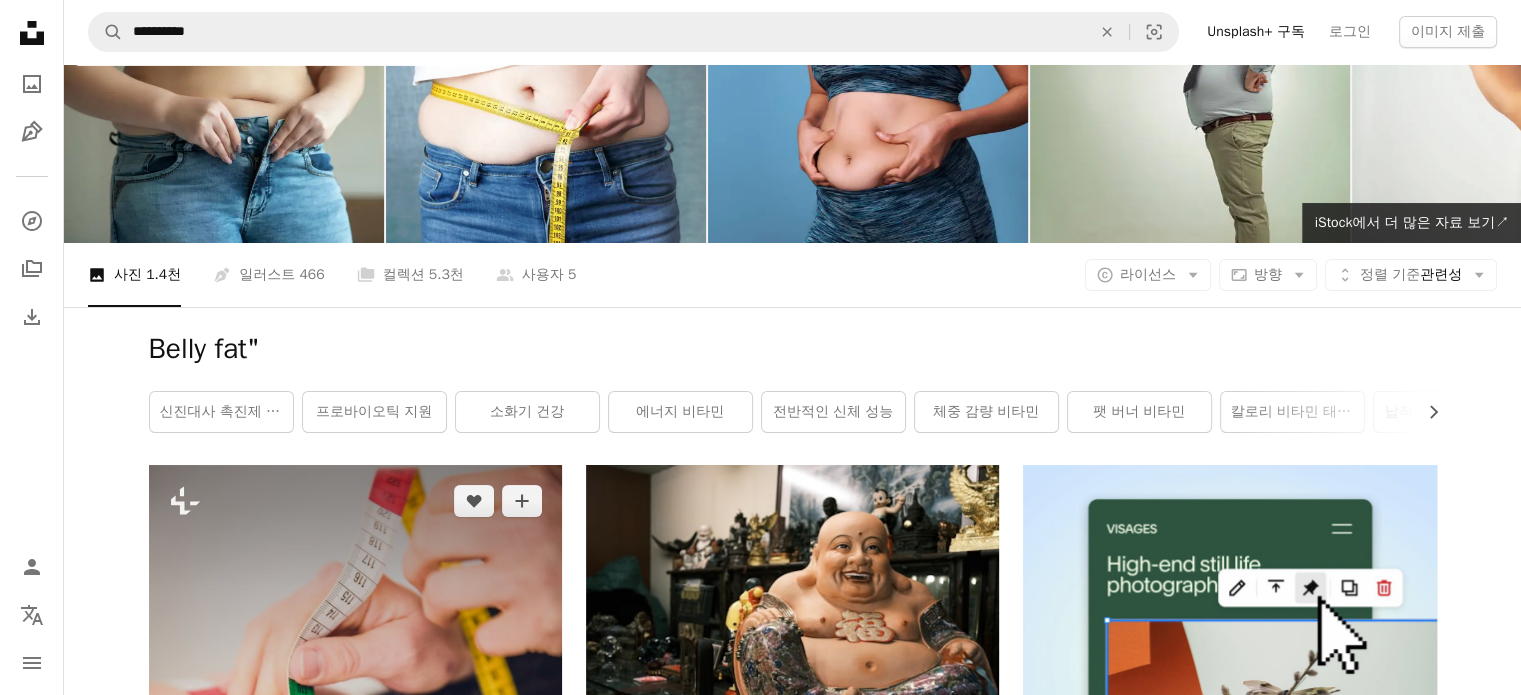 scroll, scrollTop: 0, scrollLeft: 0, axis: both 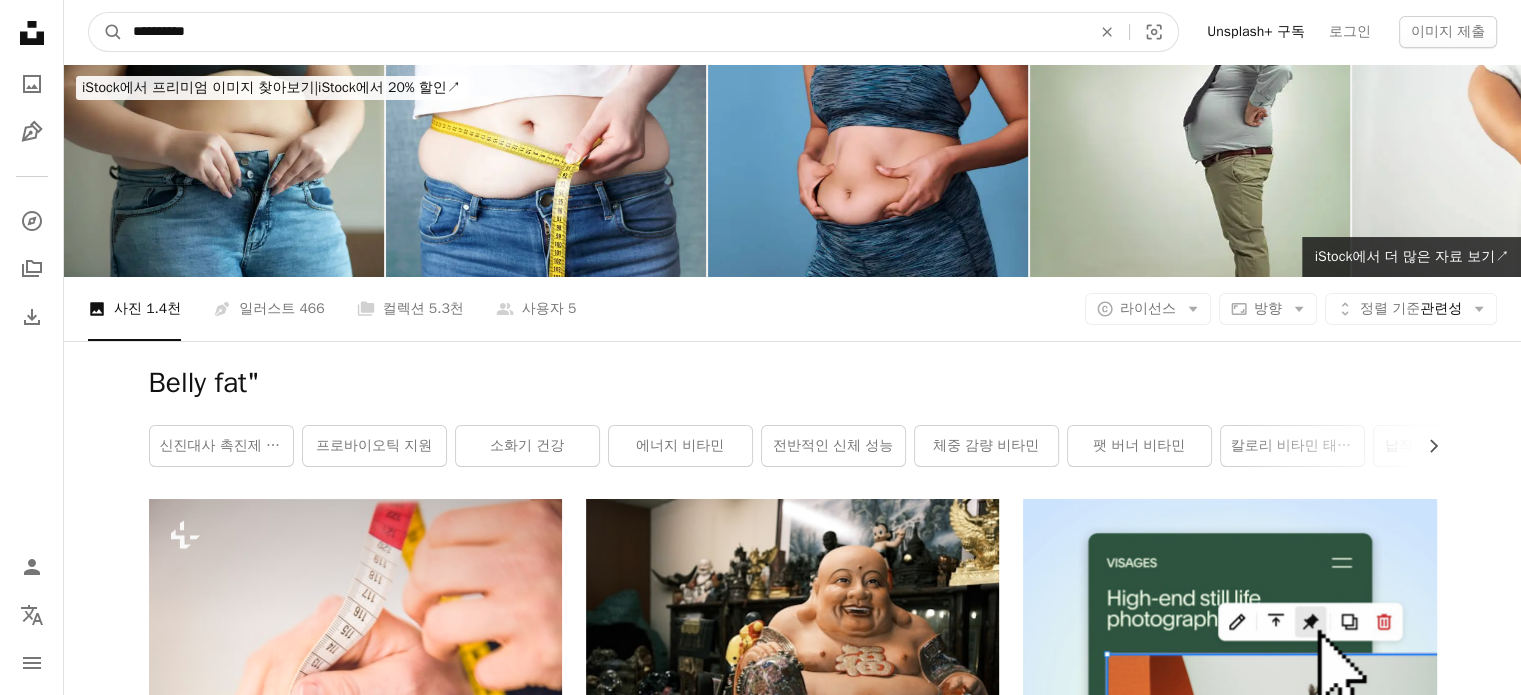 click on "**********" at bounding box center (604, 32) 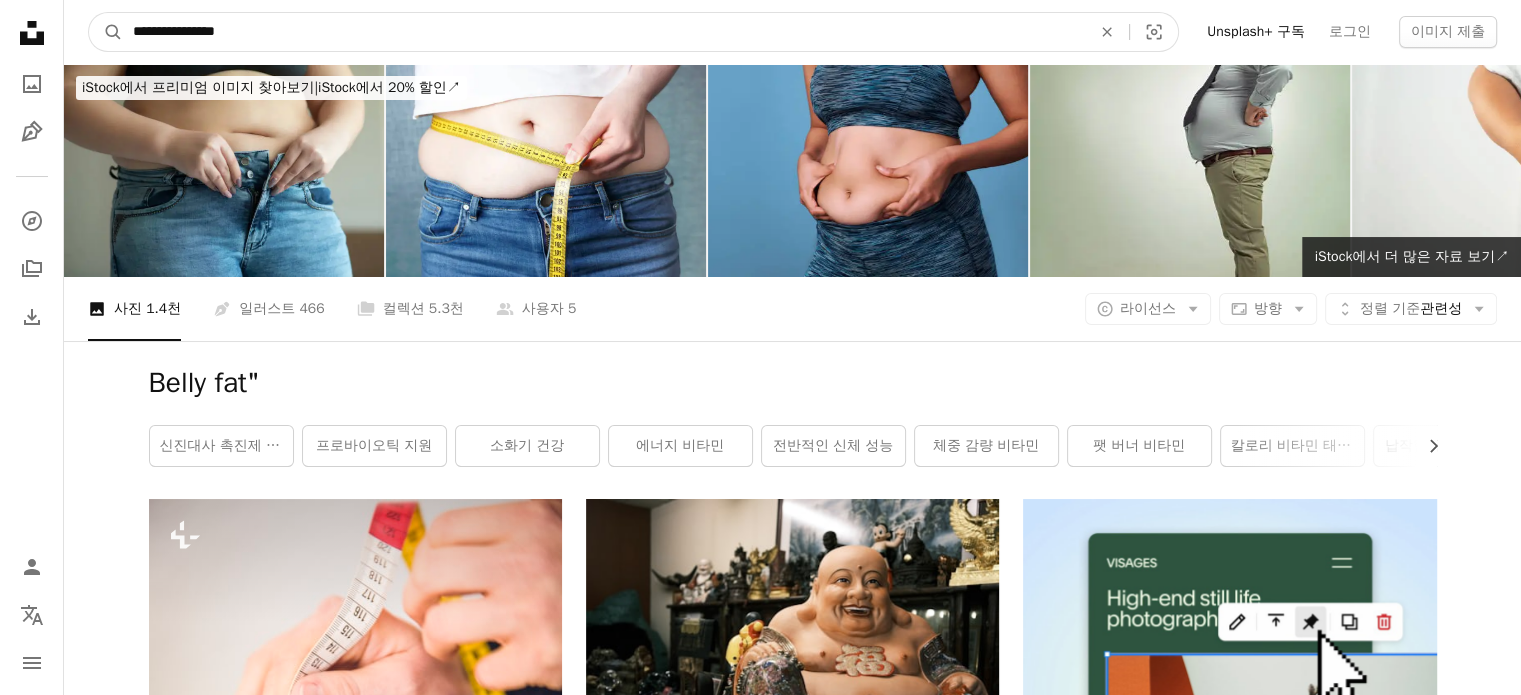 type on "**********" 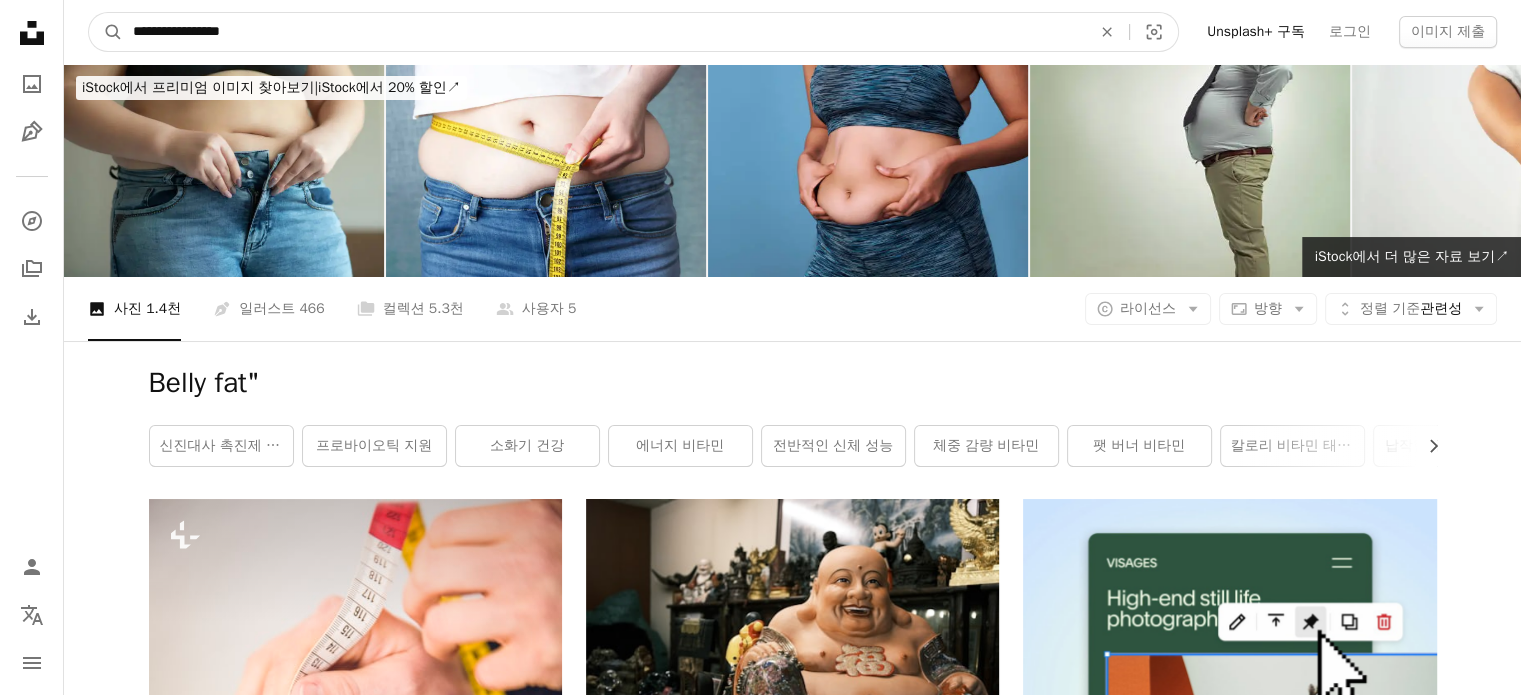 click on "A magnifying glass" at bounding box center [106, 32] 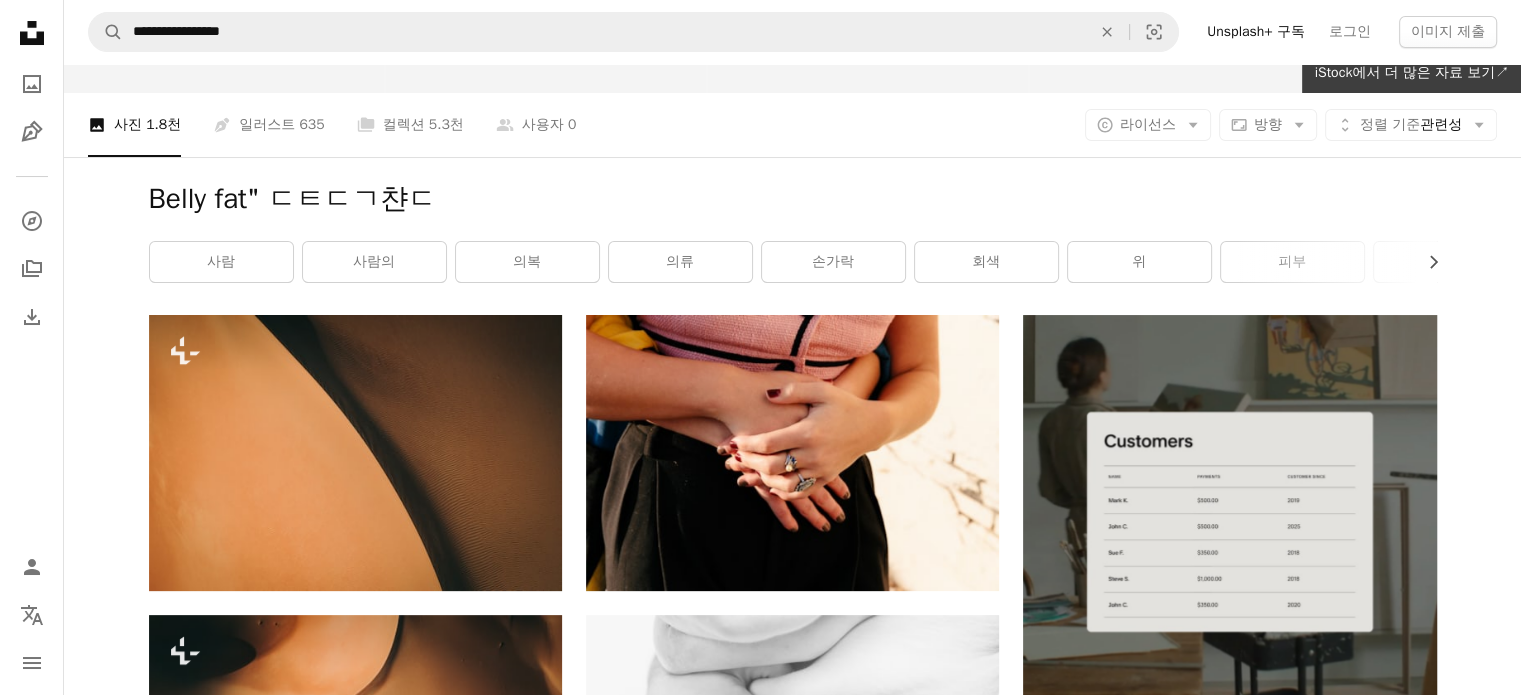 scroll, scrollTop: 100, scrollLeft: 0, axis: vertical 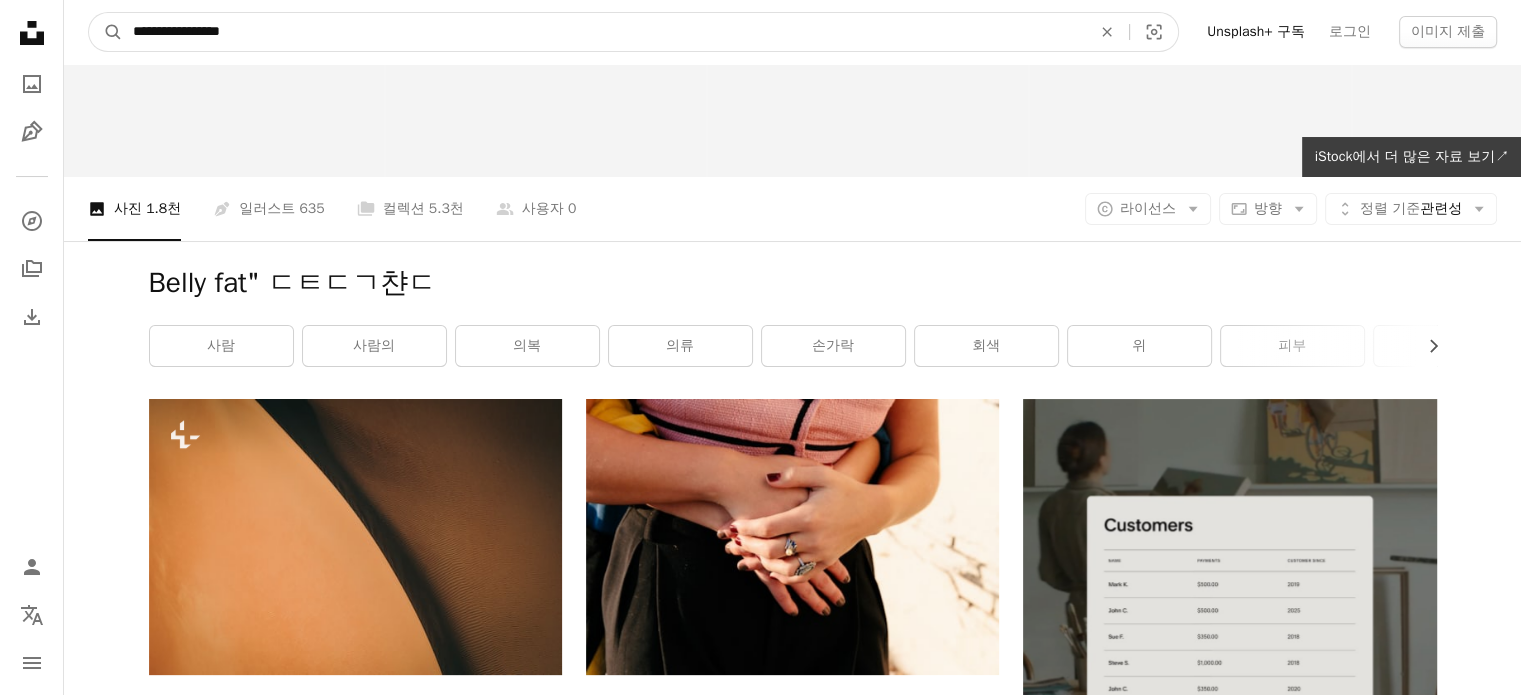 drag, startPoint x: 297, startPoint y: 30, endPoint x: 198, endPoint y: 38, distance: 99.32271 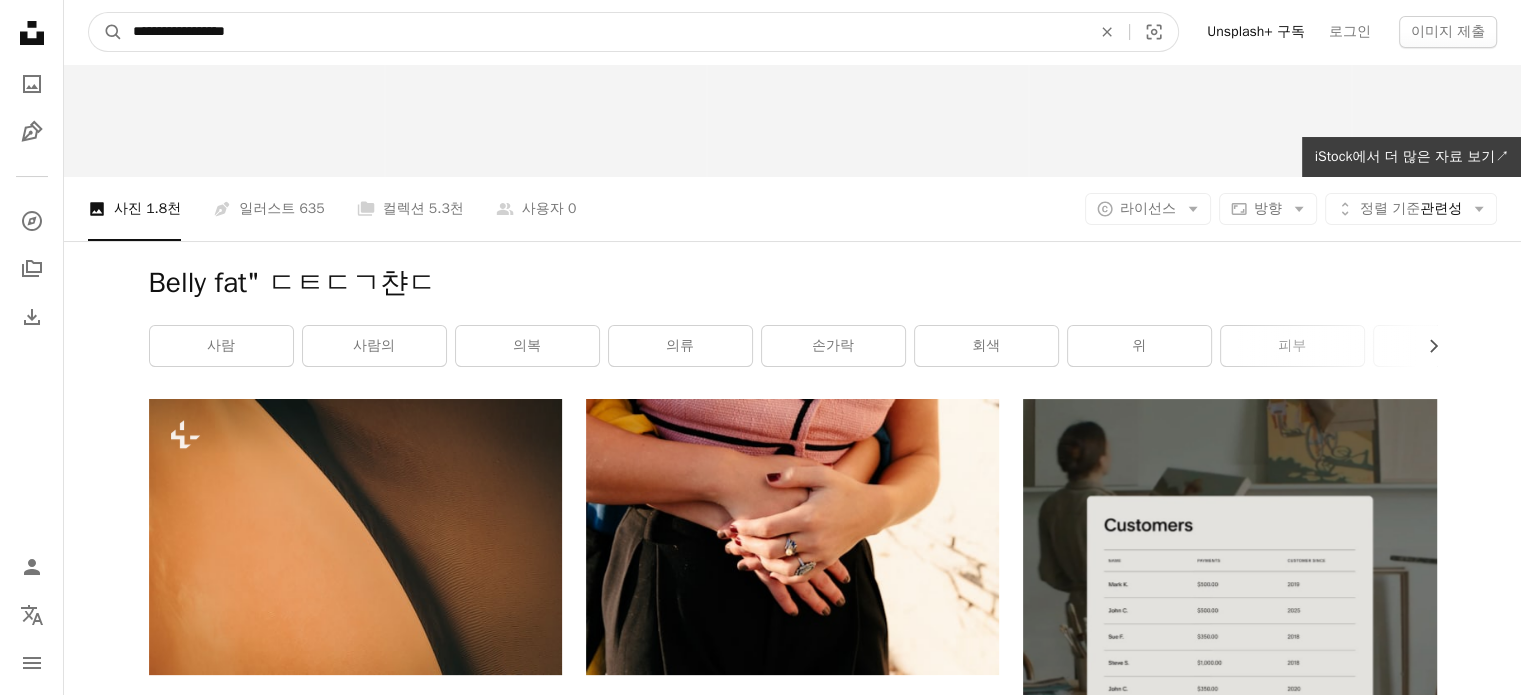 type on "**********" 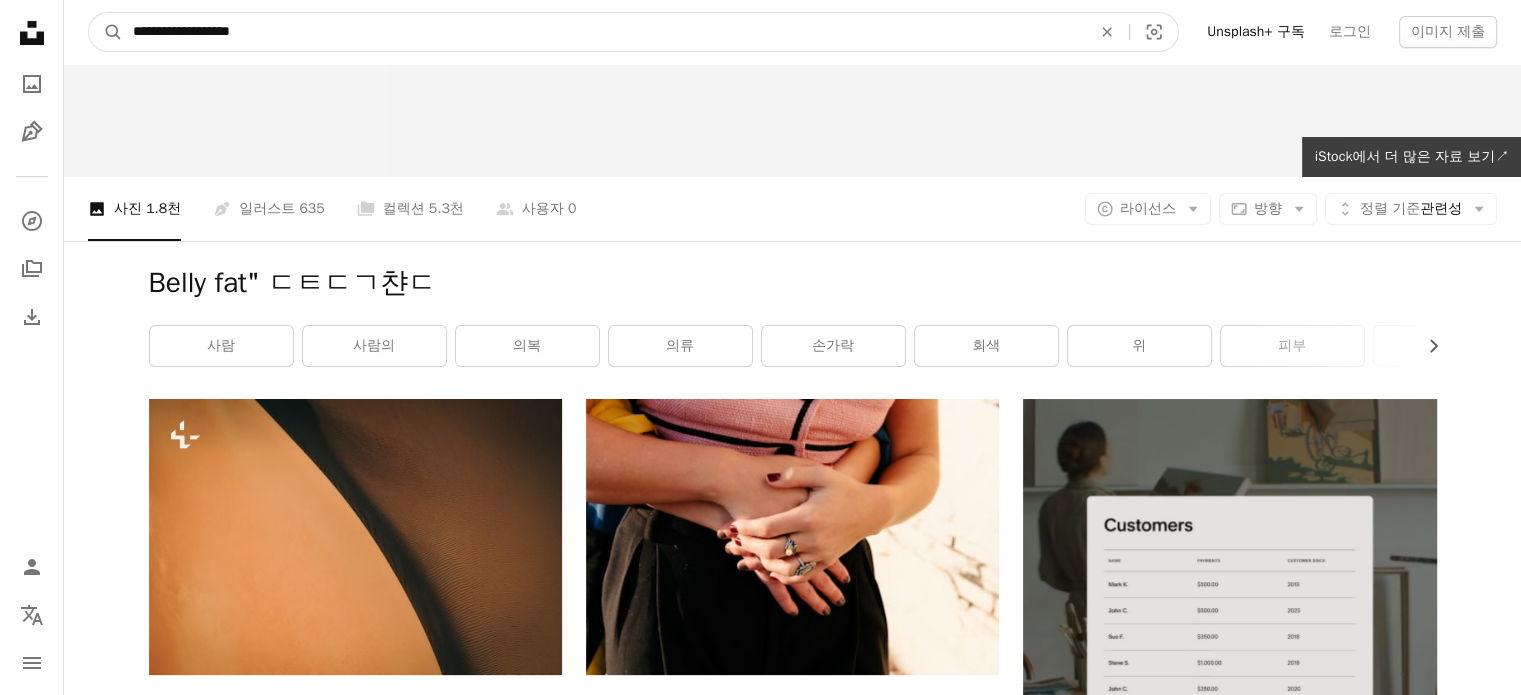 click on "A magnifying glass" at bounding box center (106, 32) 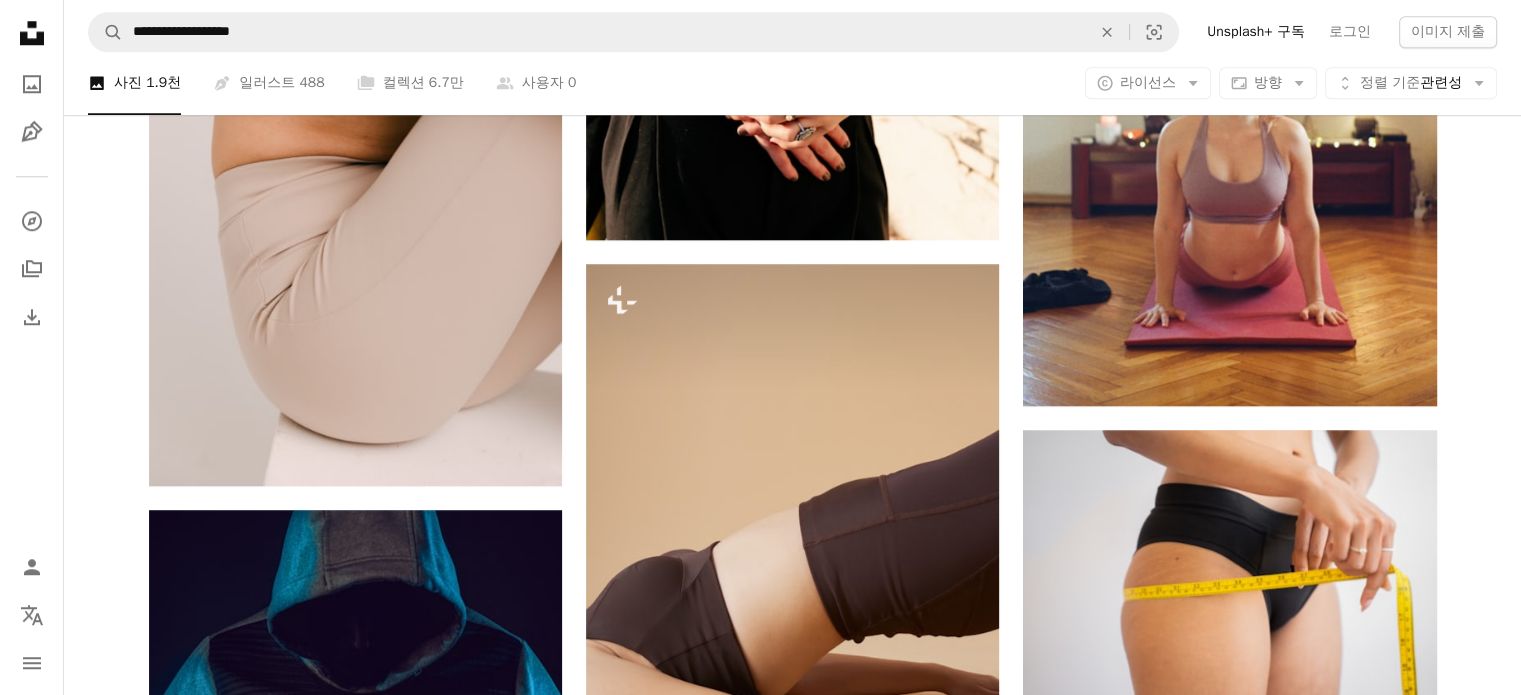 scroll, scrollTop: 2000, scrollLeft: 0, axis: vertical 